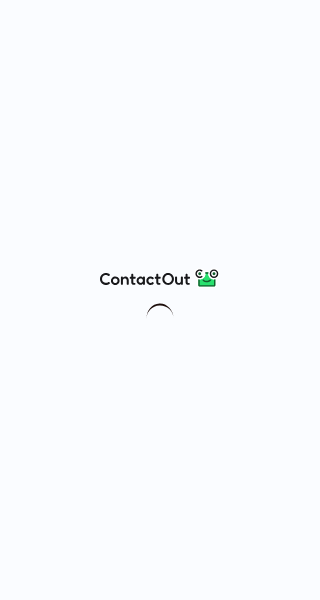 scroll, scrollTop: 0, scrollLeft: 0, axis: both 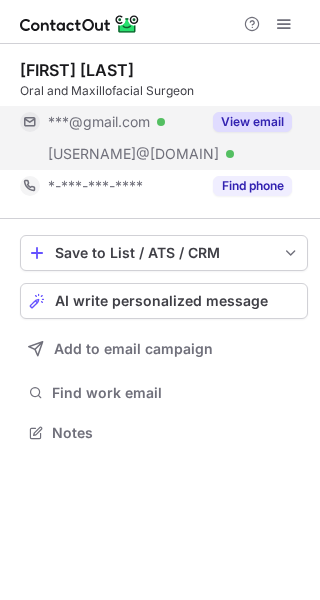 click on "View email" at bounding box center [252, 122] 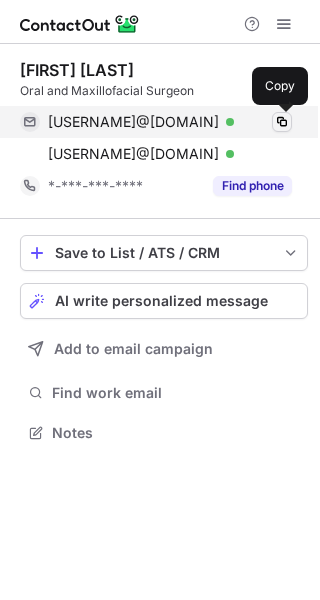 click at bounding box center [282, 122] 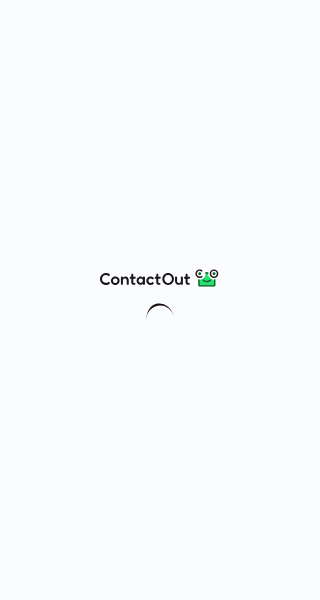 scroll, scrollTop: 0, scrollLeft: 0, axis: both 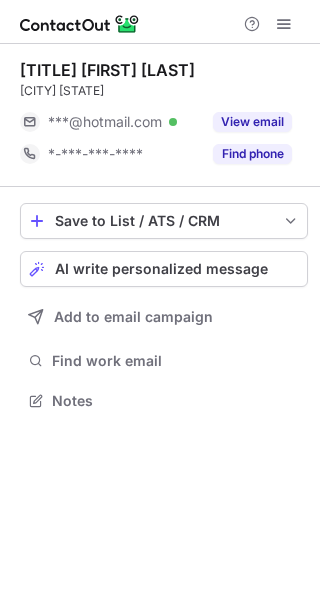 click on "View email" at bounding box center (252, 122) 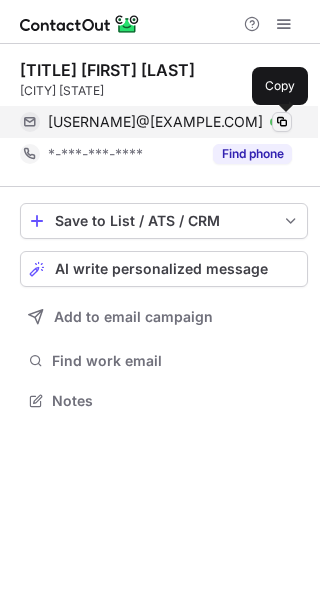 click at bounding box center (282, 122) 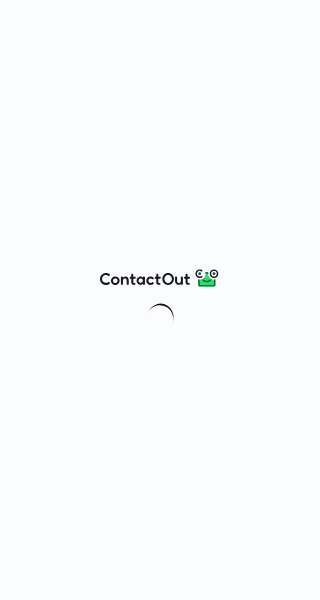 scroll, scrollTop: 0, scrollLeft: 0, axis: both 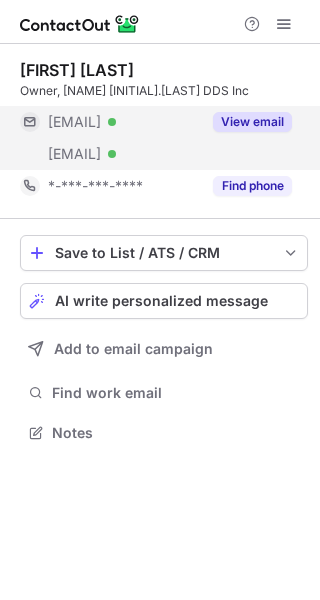 click on "View email" at bounding box center [252, 122] 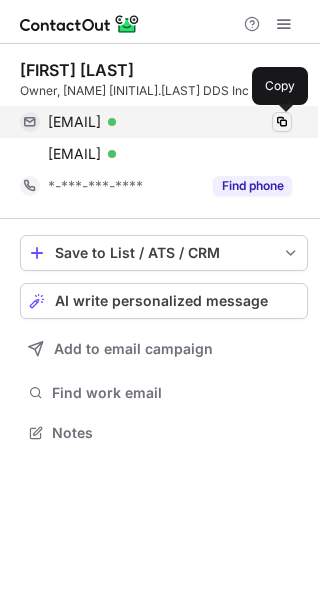 click at bounding box center [282, 122] 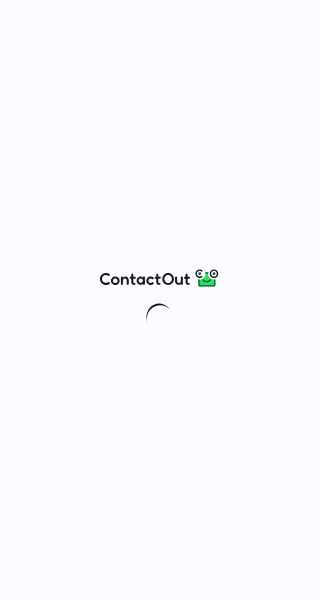 scroll, scrollTop: 0, scrollLeft: 0, axis: both 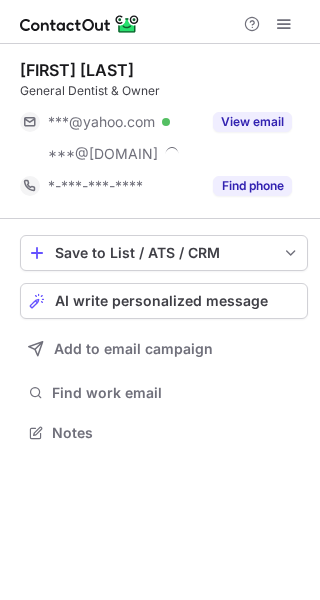 click on "View email" at bounding box center [252, 122] 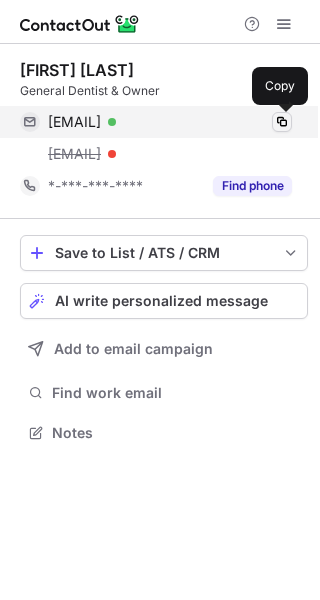 click at bounding box center (282, 122) 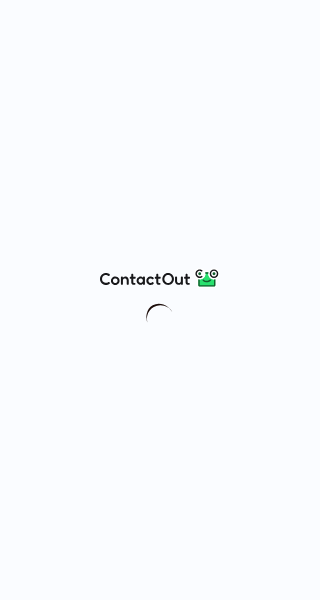 scroll, scrollTop: 0, scrollLeft: 0, axis: both 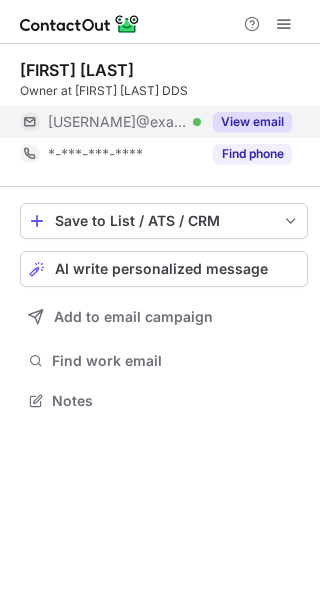 click on "View email" at bounding box center (252, 122) 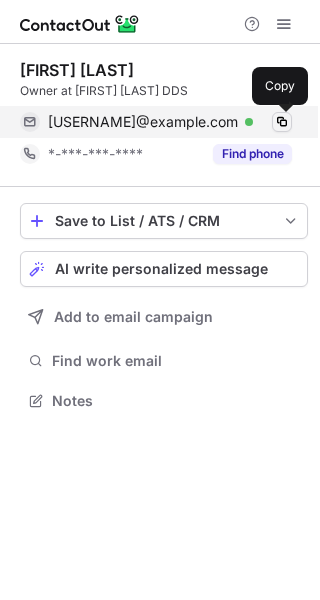click at bounding box center [282, 122] 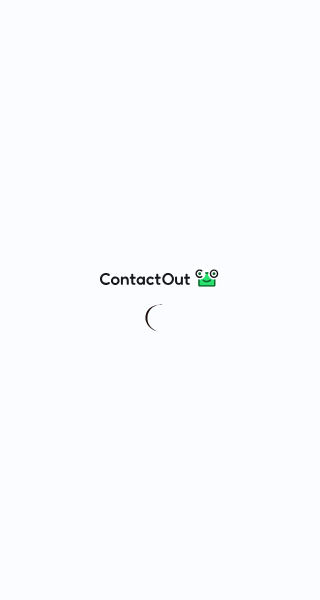 scroll, scrollTop: 0, scrollLeft: 0, axis: both 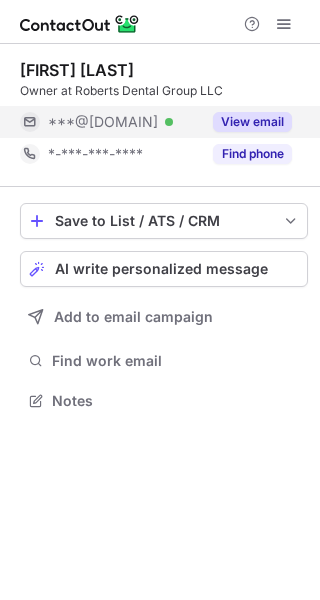 click on "View email" at bounding box center [252, 122] 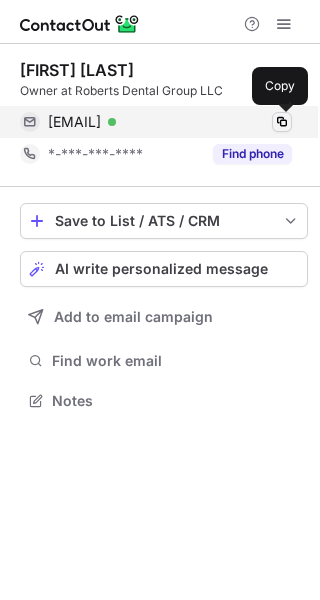 click at bounding box center [282, 122] 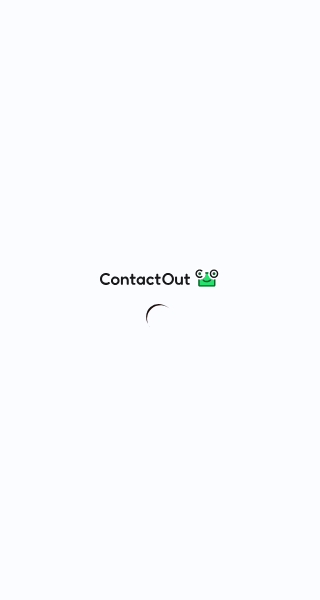 scroll, scrollTop: 0, scrollLeft: 0, axis: both 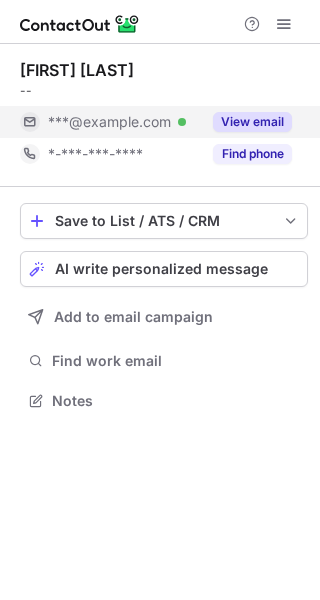 click on "View email" at bounding box center [252, 122] 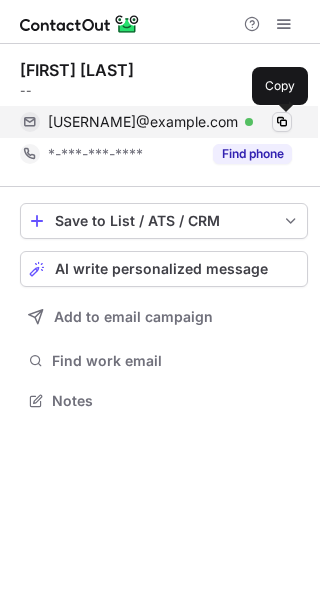 click at bounding box center (282, 122) 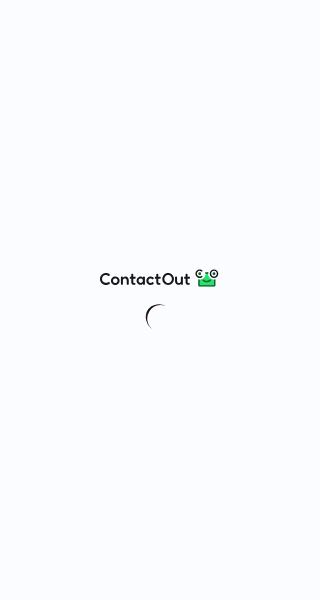 scroll, scrollTop: 0, scrollLeft: 0, axis: both 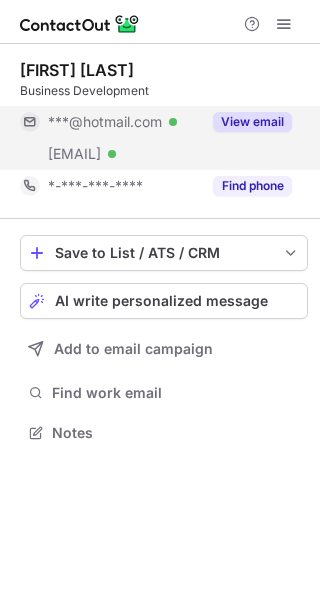 click on "View email" at bounding box center (252, 122) 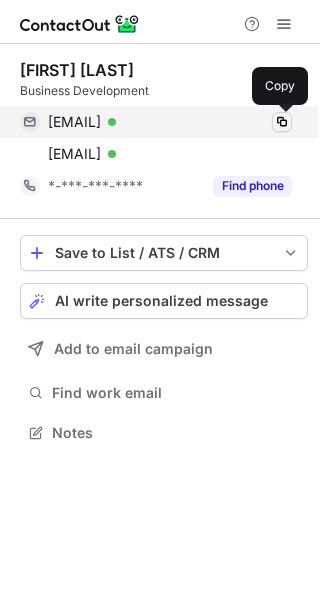 click at bounding box center (282, 122) 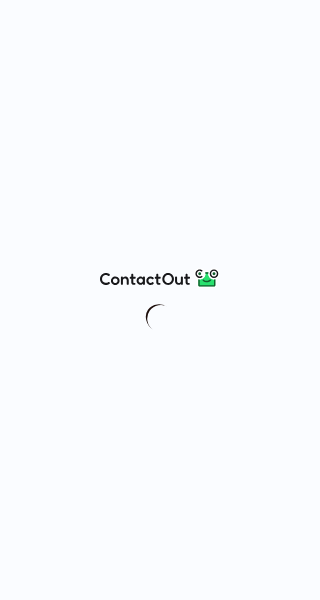 scroll, scrollTop: 0, scrollLeft: 0, axis: both 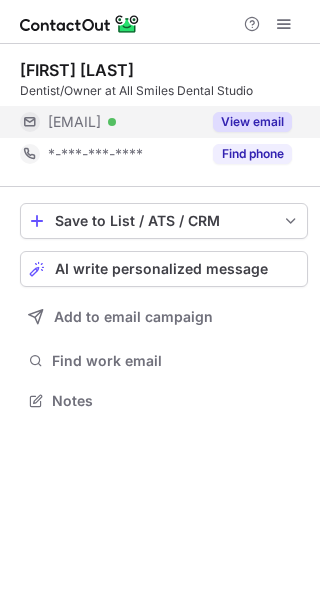 click on "View email" at bounding box center (252, 122) 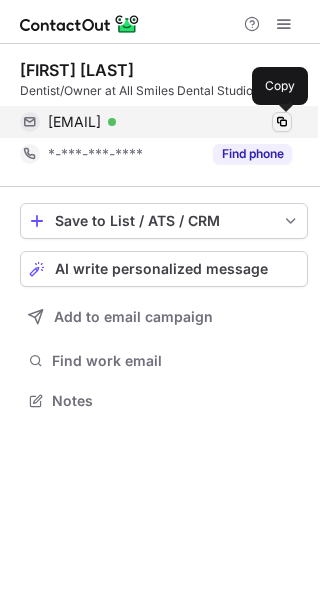 click at bounding box center (282, 122) 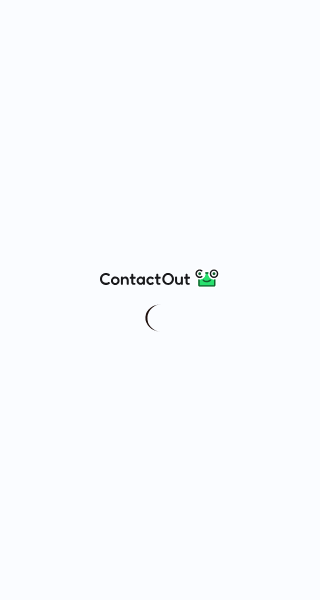scroll, scrollTop: 0, scrollLeft: 0, axis: both 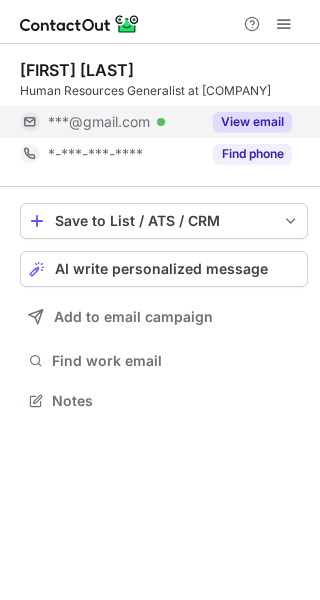 click on "View email" at bounding box center [252, 122] 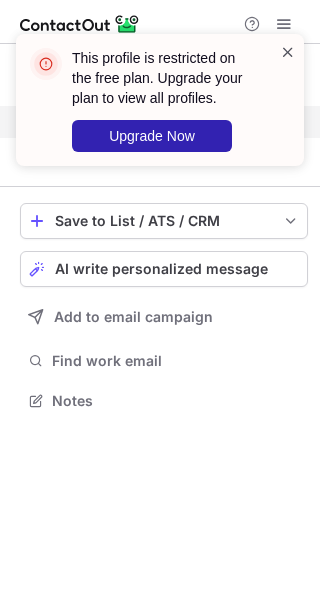 click at bounding box center [288, 52] 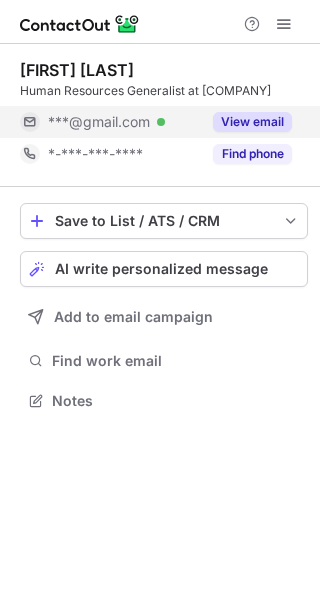 click on "This profile is restricted on the free plan. Upgrade your plan to view all profiles. Upgrade Now" at bounding box center (160, 108) 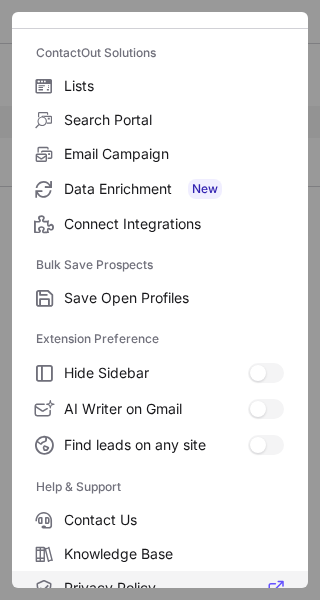 scroll, scrollTop: 233, scrollLeft: 0, axis: vertical 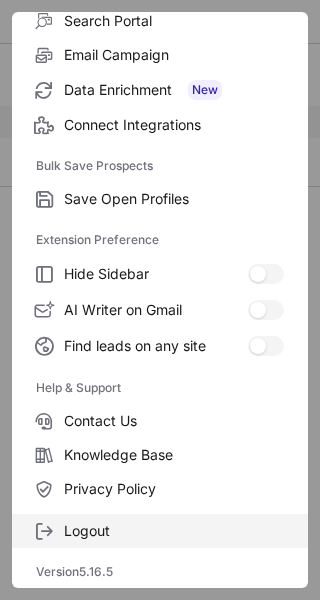 click on "Logout" at bounding box center (160, 531) 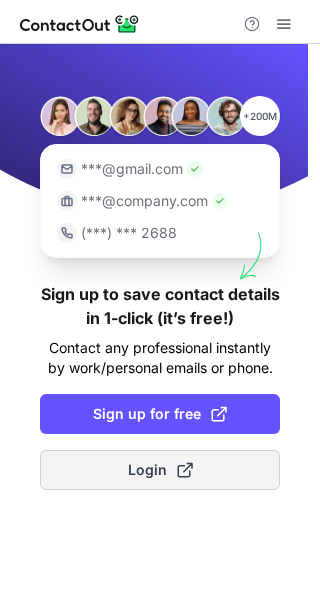 click on "Login" at bounding box center [160, 470] 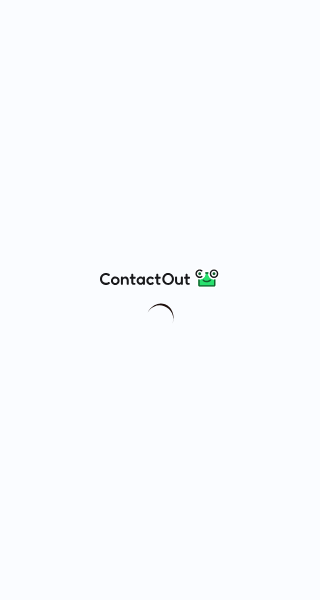 scroll, scrollTop: 0, scrollLeft: 0, axis: both 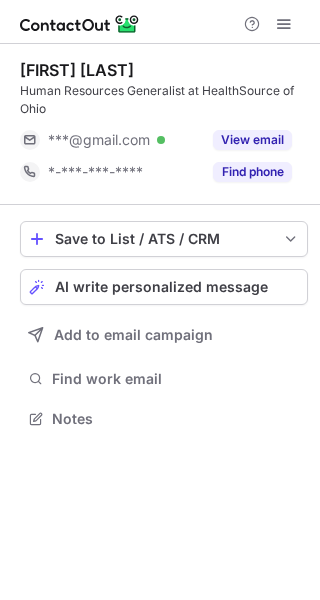 click on "View email" at bounding box center [246, 140] 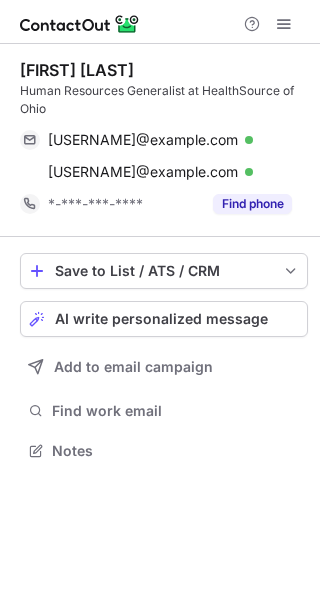 scroll, scrollTop: 10, scrollLeft: 10, axis: both 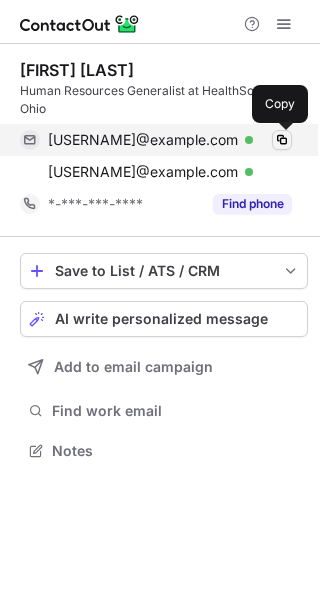click at bounding box center [282, 140] 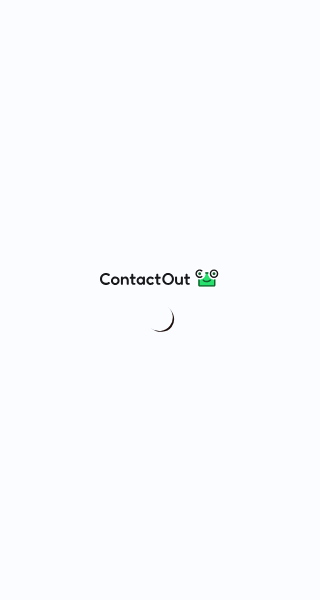 scroll, scrollTop: 0, scrollLeft: 0, axis: both 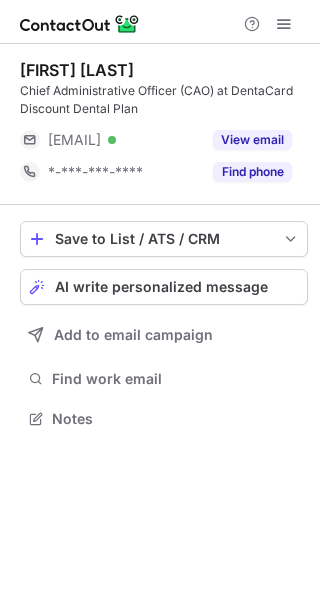 click on "View email" at bounding box center [252, 140] 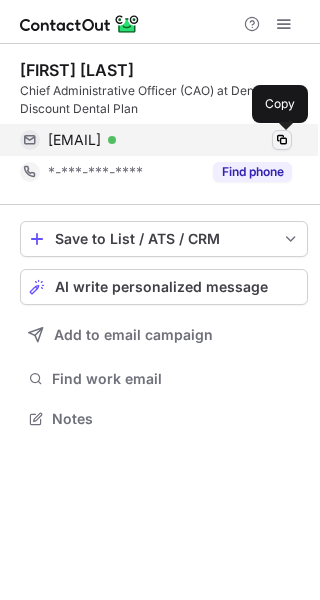 click at bounding box center (282, 140) 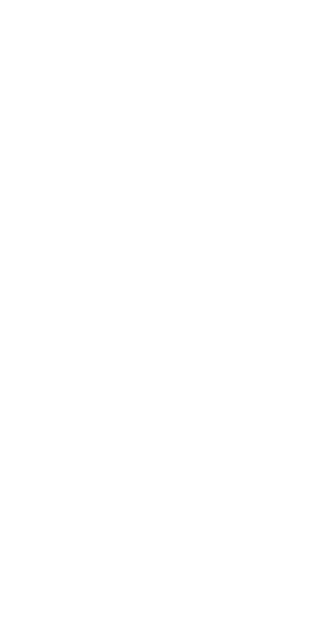 scroll, scrollTop: 0, scrollLeft: 0, axis: both 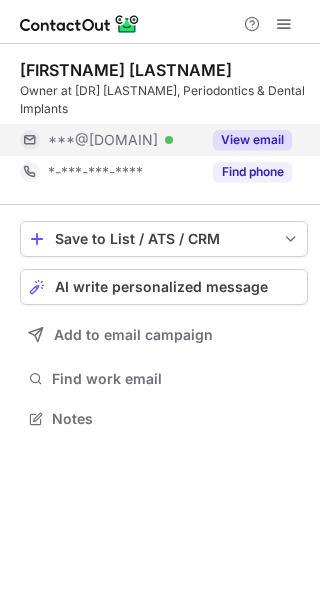 click on "View email" at bounding box center (252, 140) 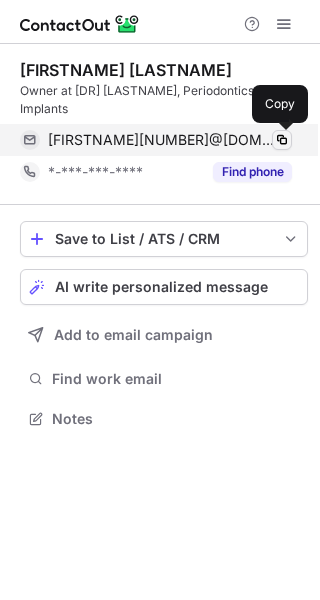 click at bounding box center (282, 140) 